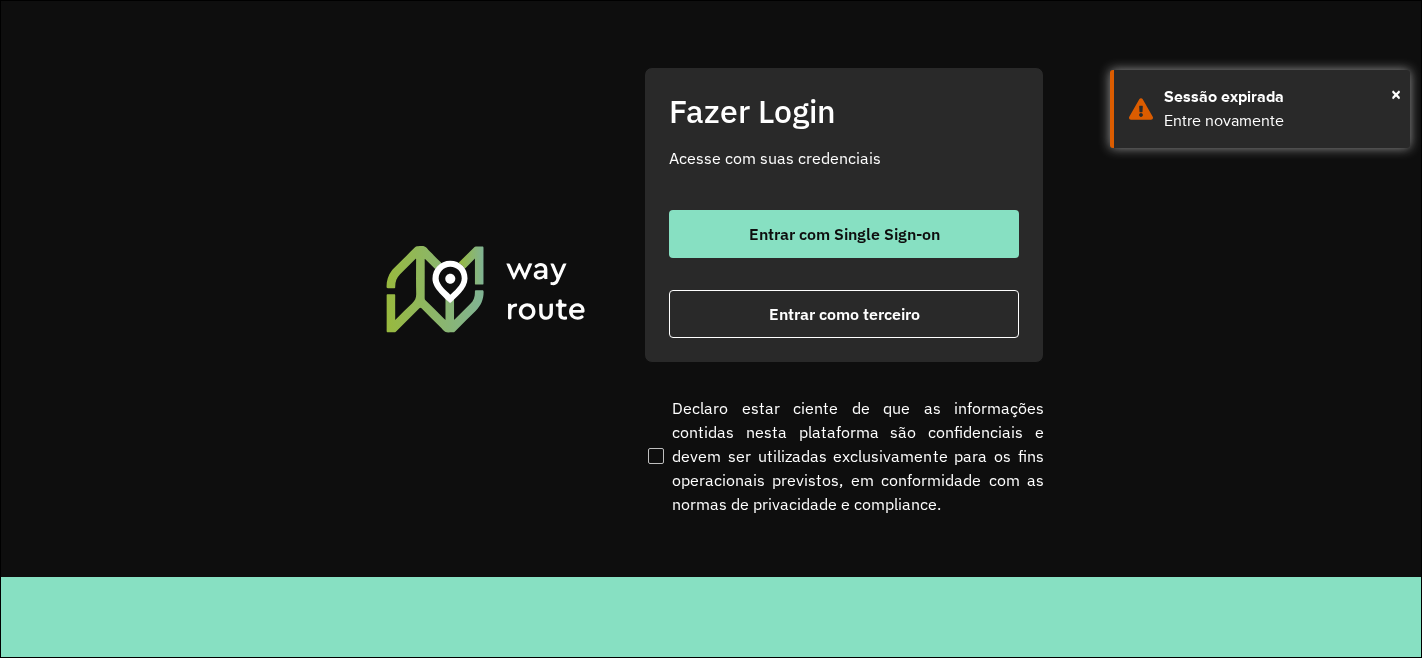 scroll, scrollTop: 0, scrollLeft: 0, axis: both 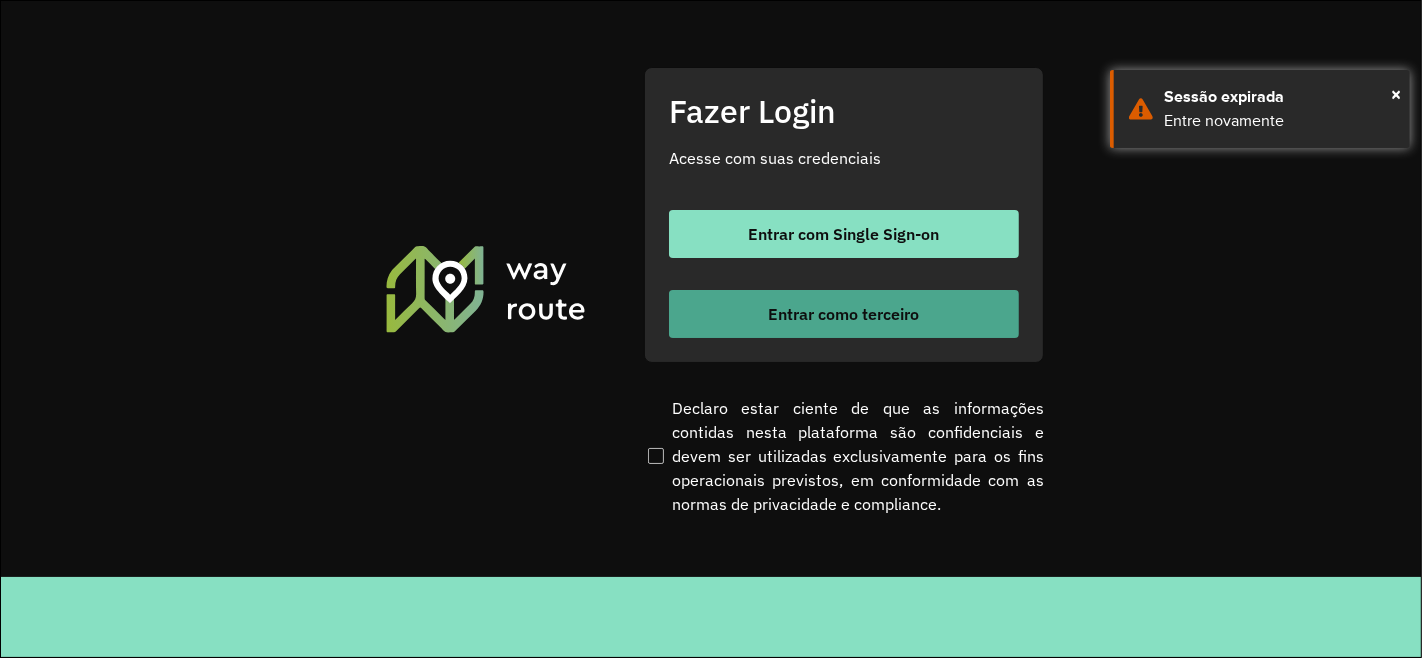 click on "Entrar como terceiro" at bounding box center [844, 314] 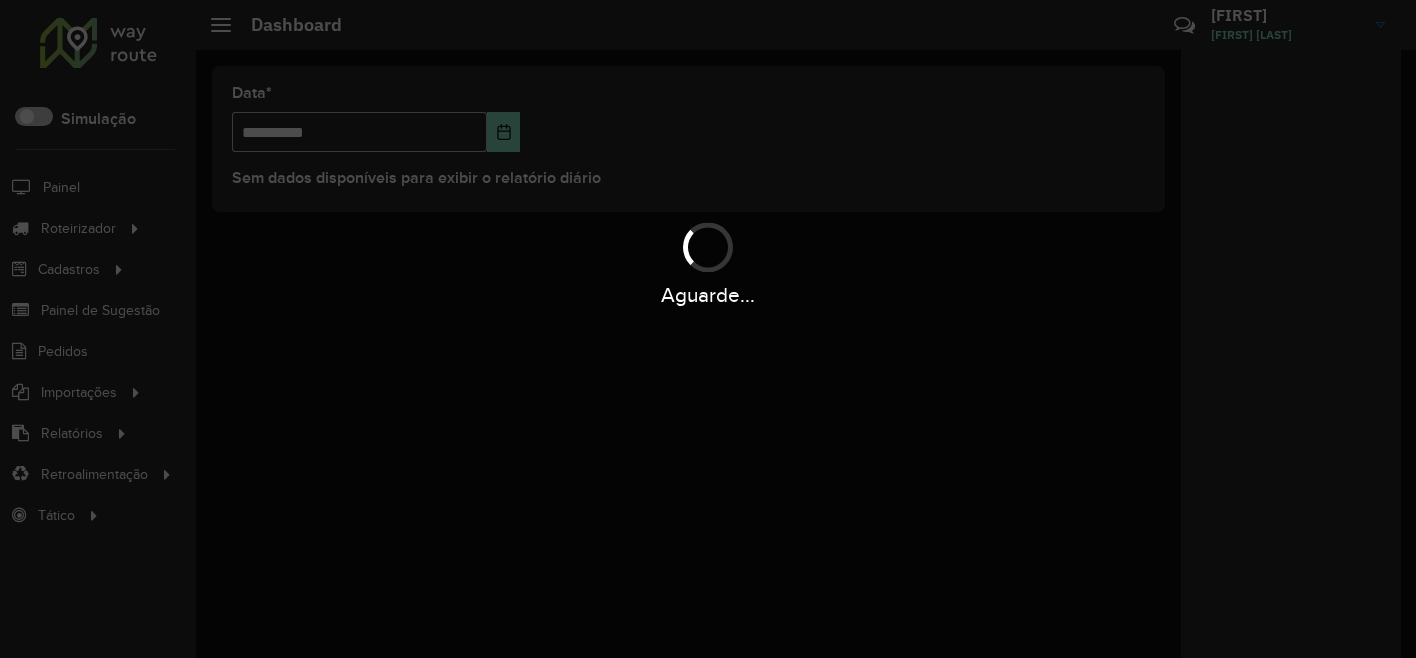 scroll, scrollTop: 0, scrollLeft: 0, axis: both 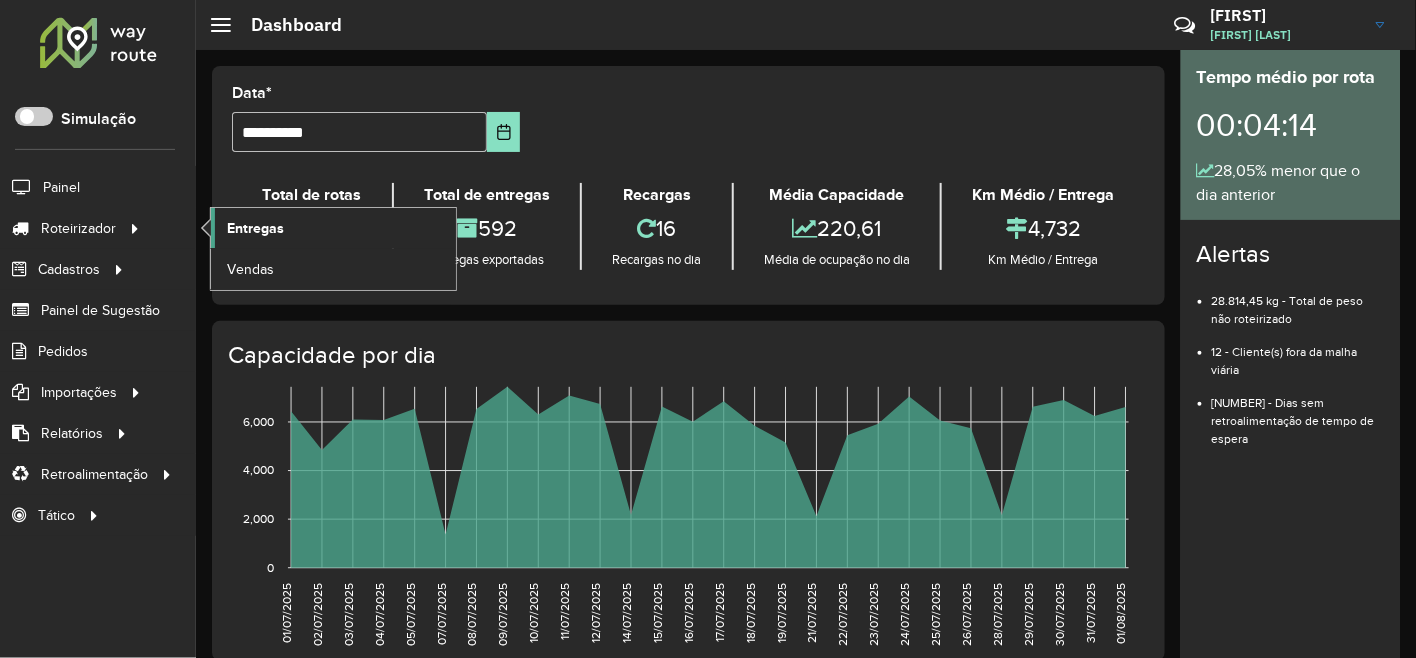 click on "Entregas" 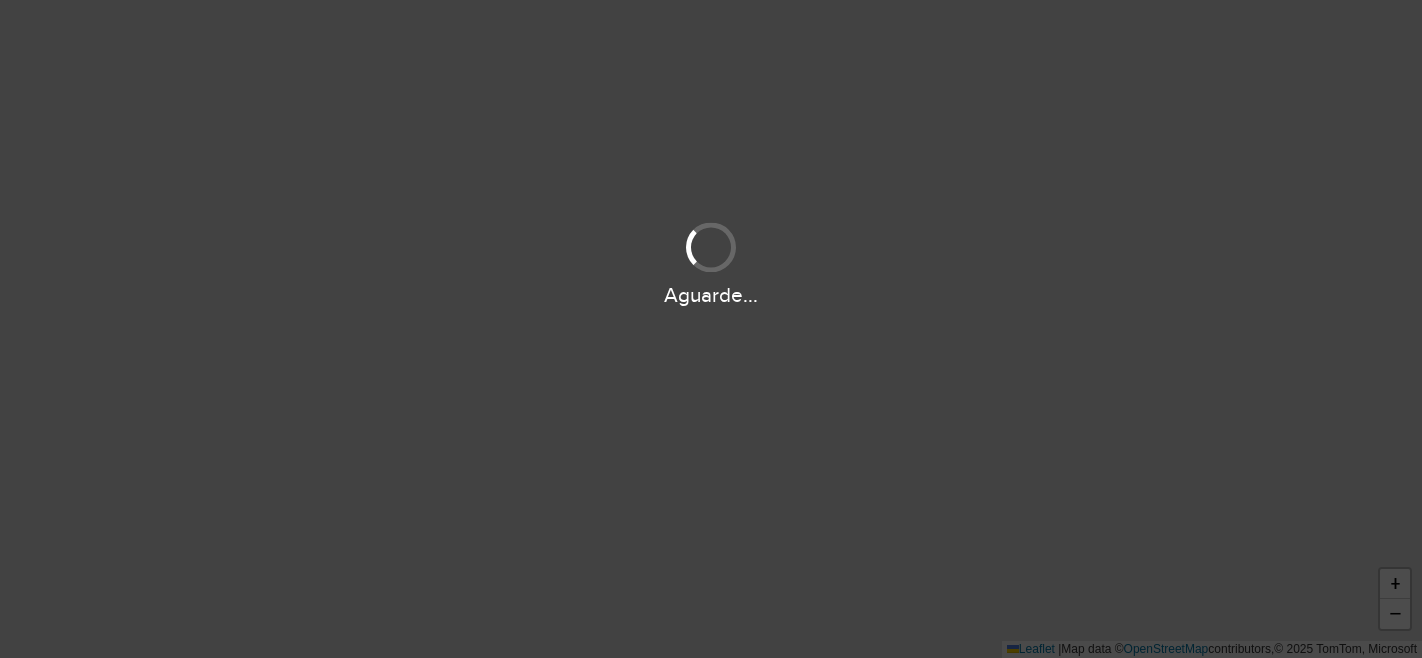 scroll, scrollTop: 0, scrollLeft: 0, axis: both 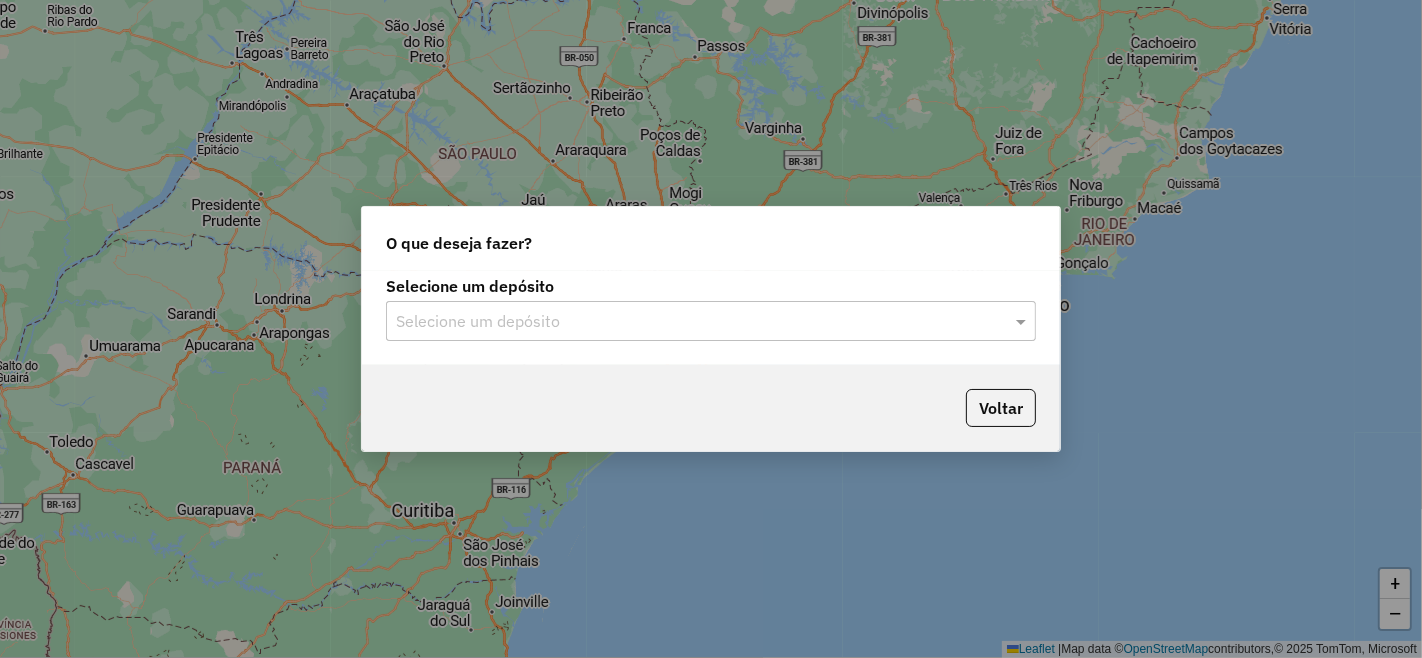 click 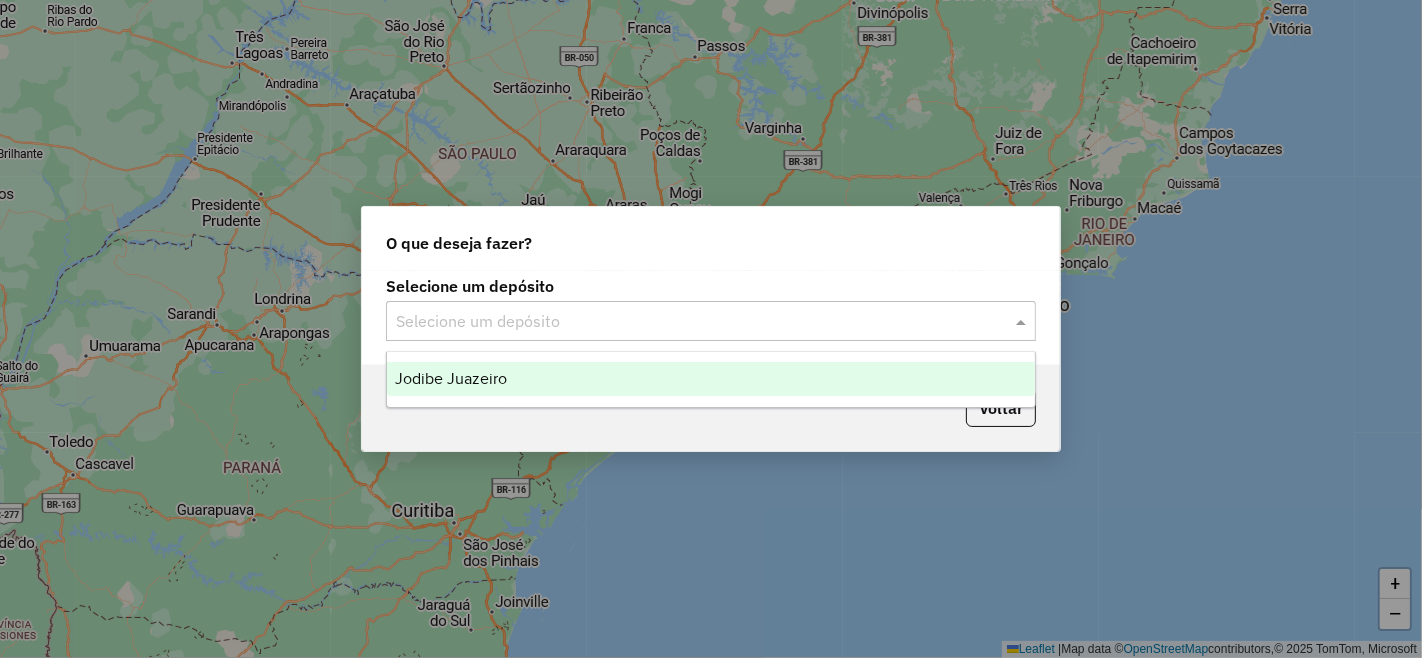 drag, startPoint x: 505, startPoint y: 388, endPoint x: 520, endPoint y: 383, distance: 15.811388 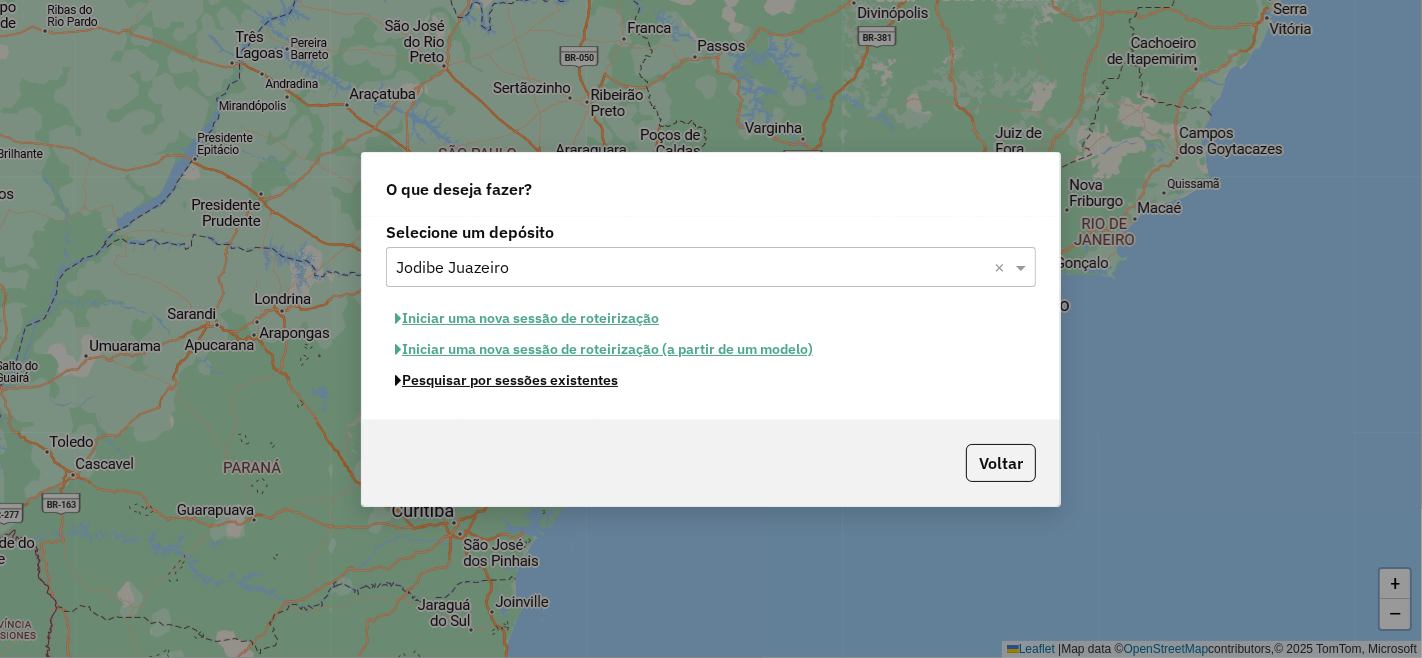 click on "Pesquisar por sessões existentes" 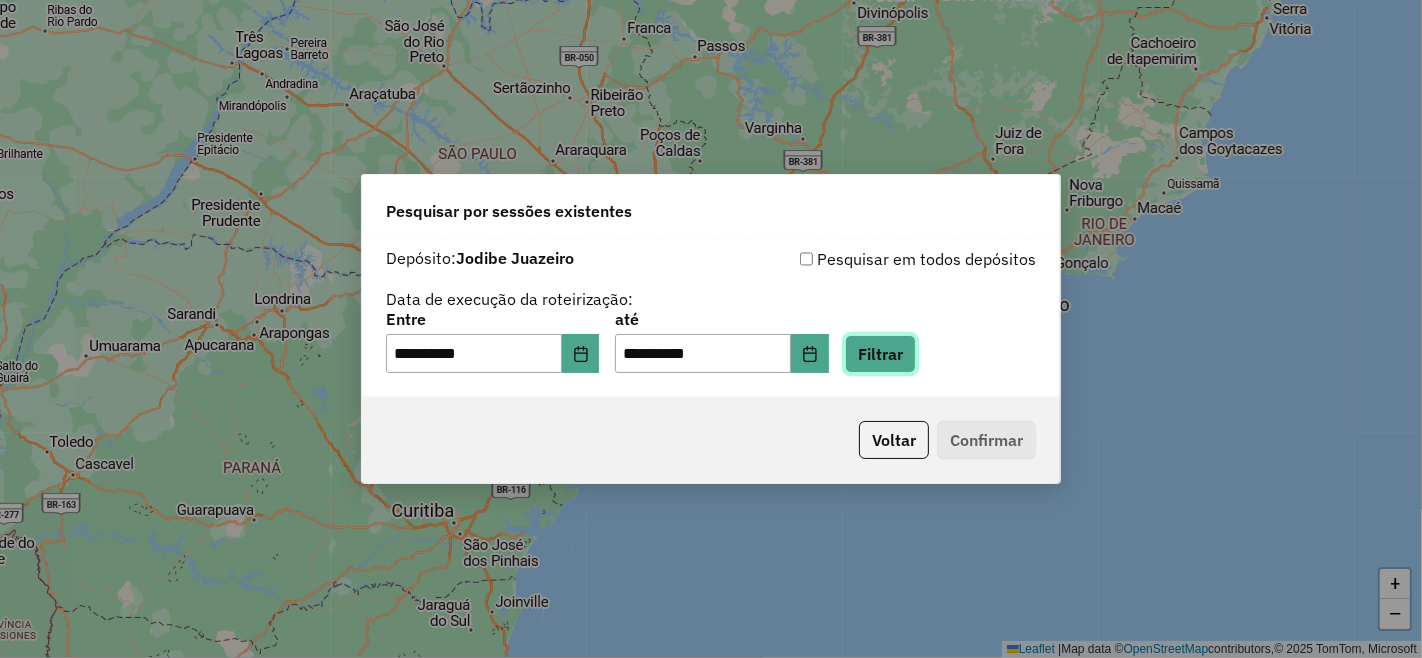 click on "Filtrar" 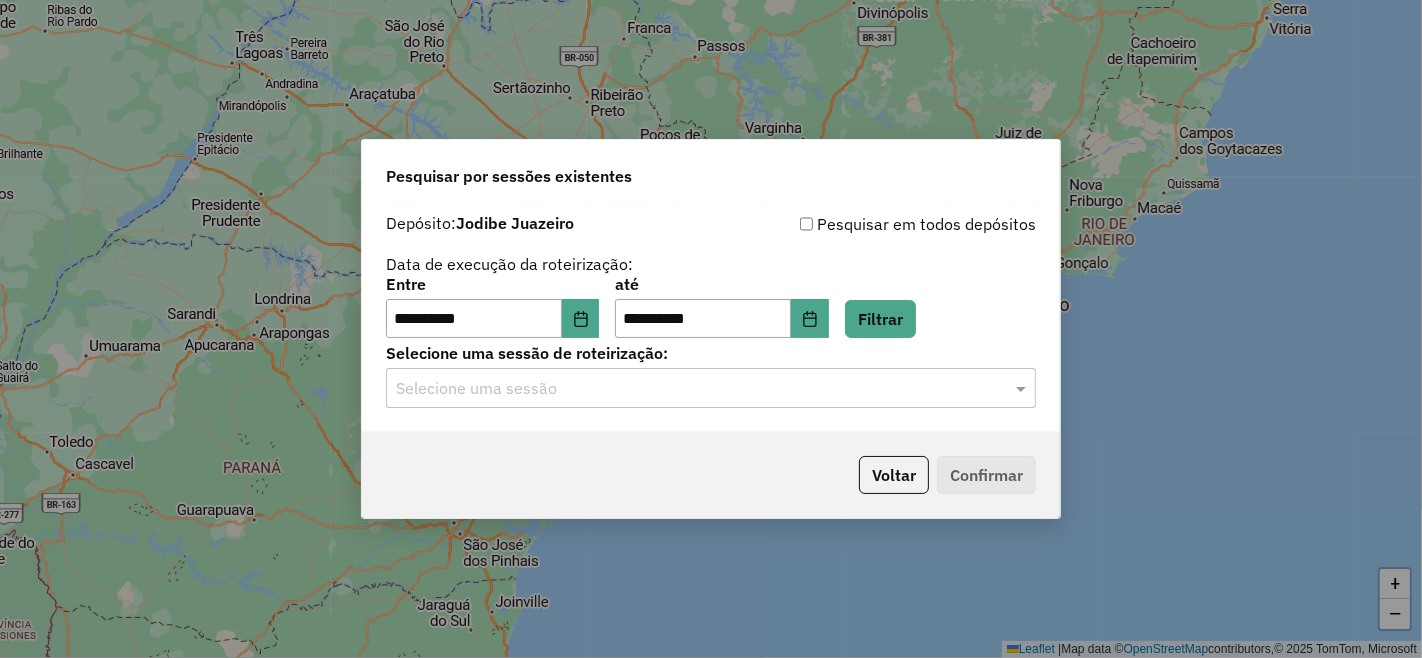 click 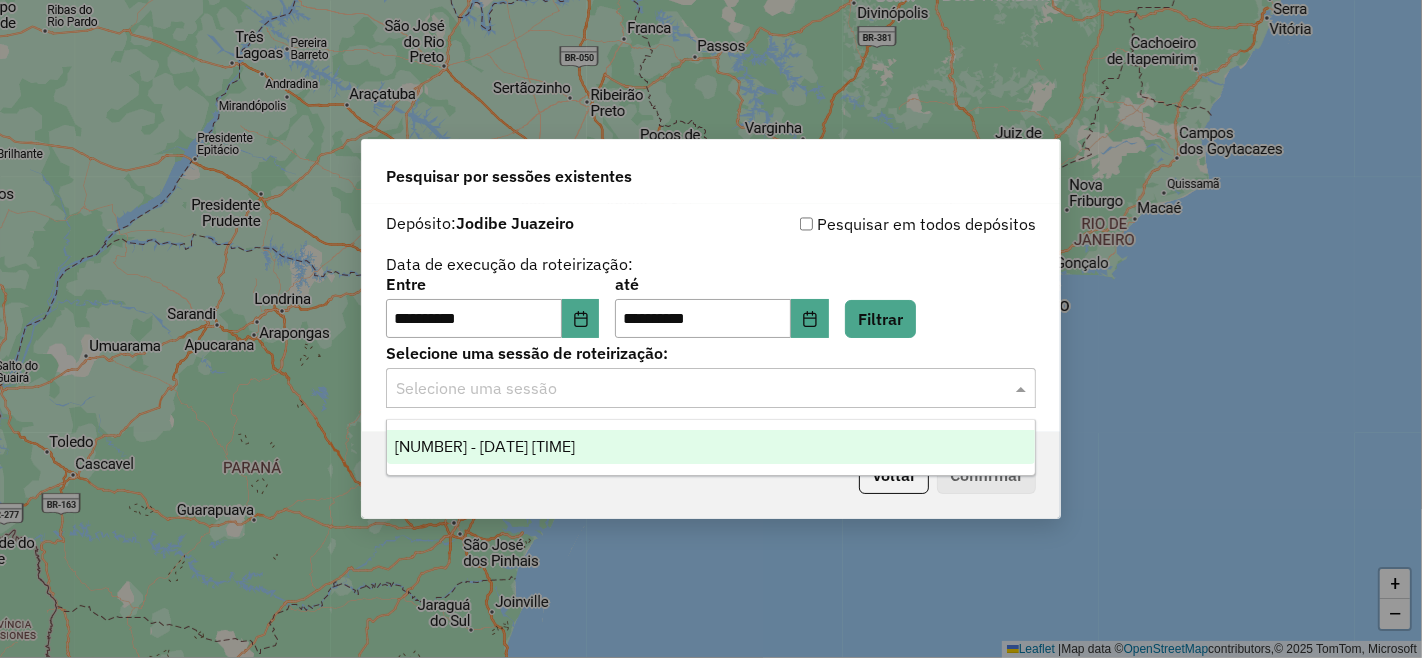 click on "973492 - 01/08/2025 18:37" at bounding box center (485, 446) 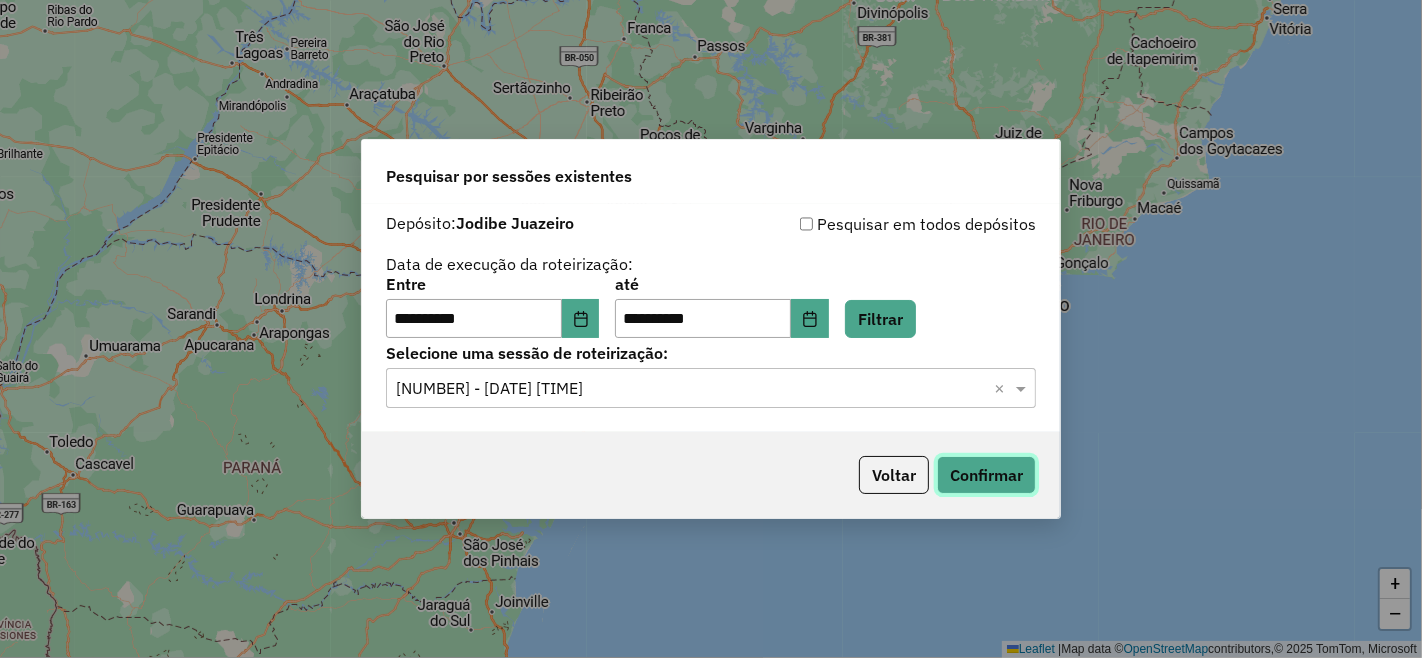 click on "Confirmar" 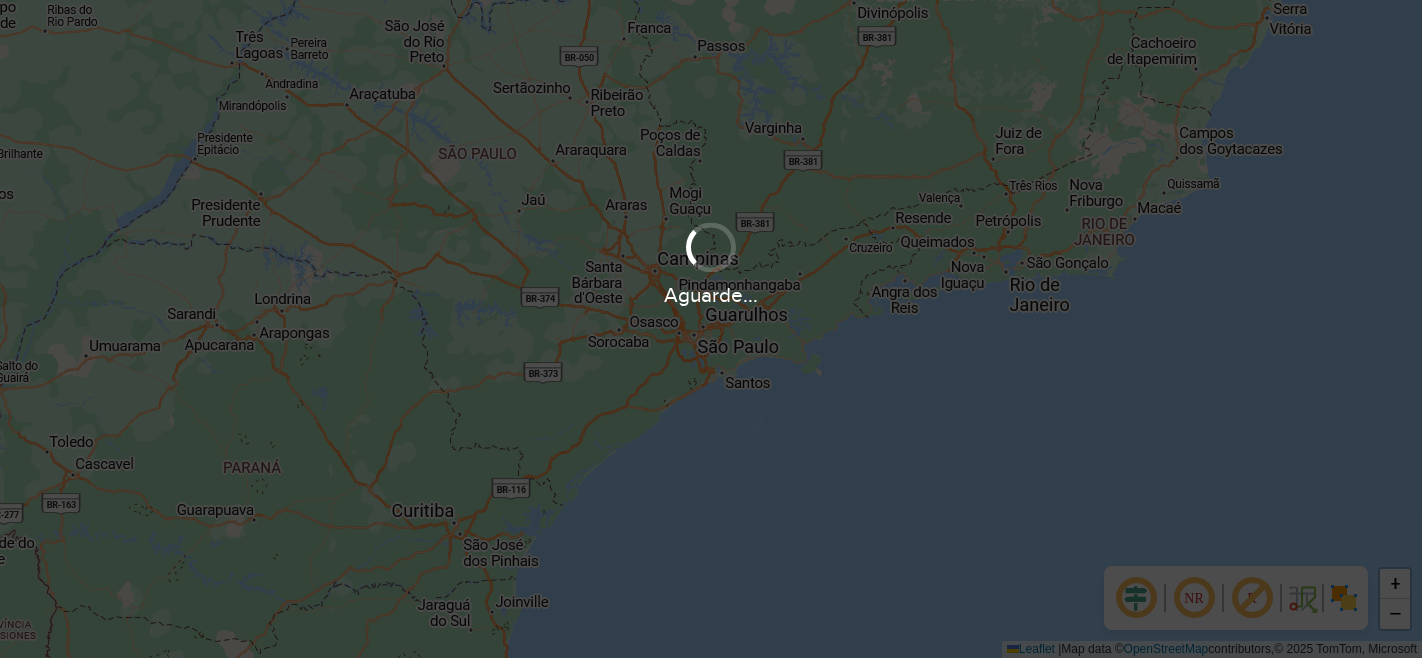 scroll, scrollTop: 0, scrollLeft: 0, axis: both 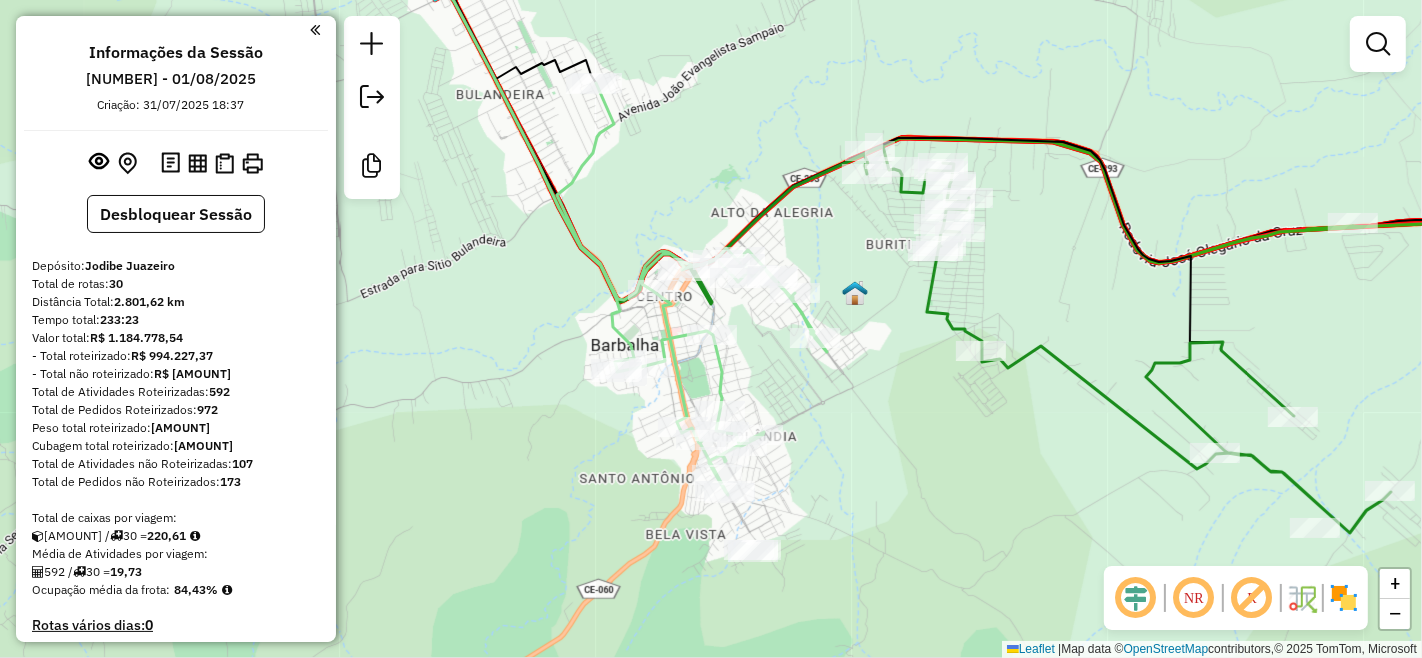 drag, startPoint x: 874, startPoint y: 347, endPoint x: 861, endPoint y: 393, distance: 47.801674 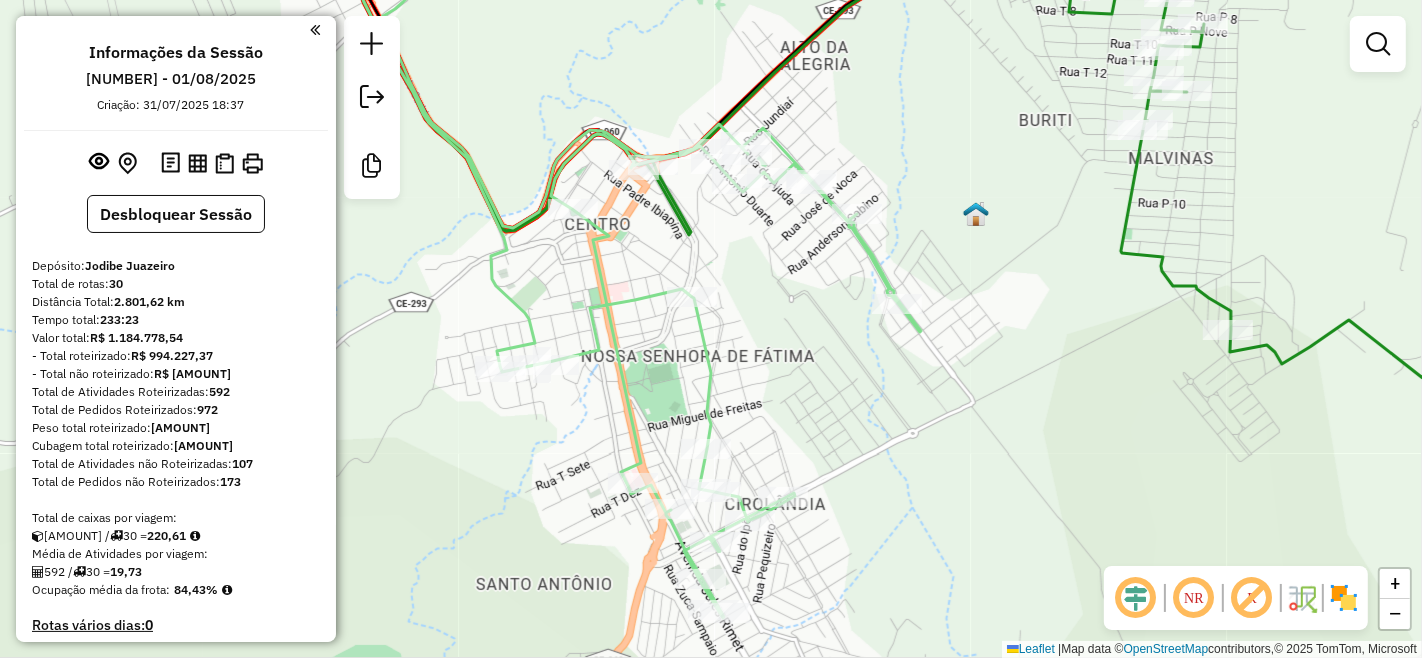 drag, startPoint x: 755, startPoint y: 310, endPoint x: 764, endPoint y: 354, distance: 44.911022 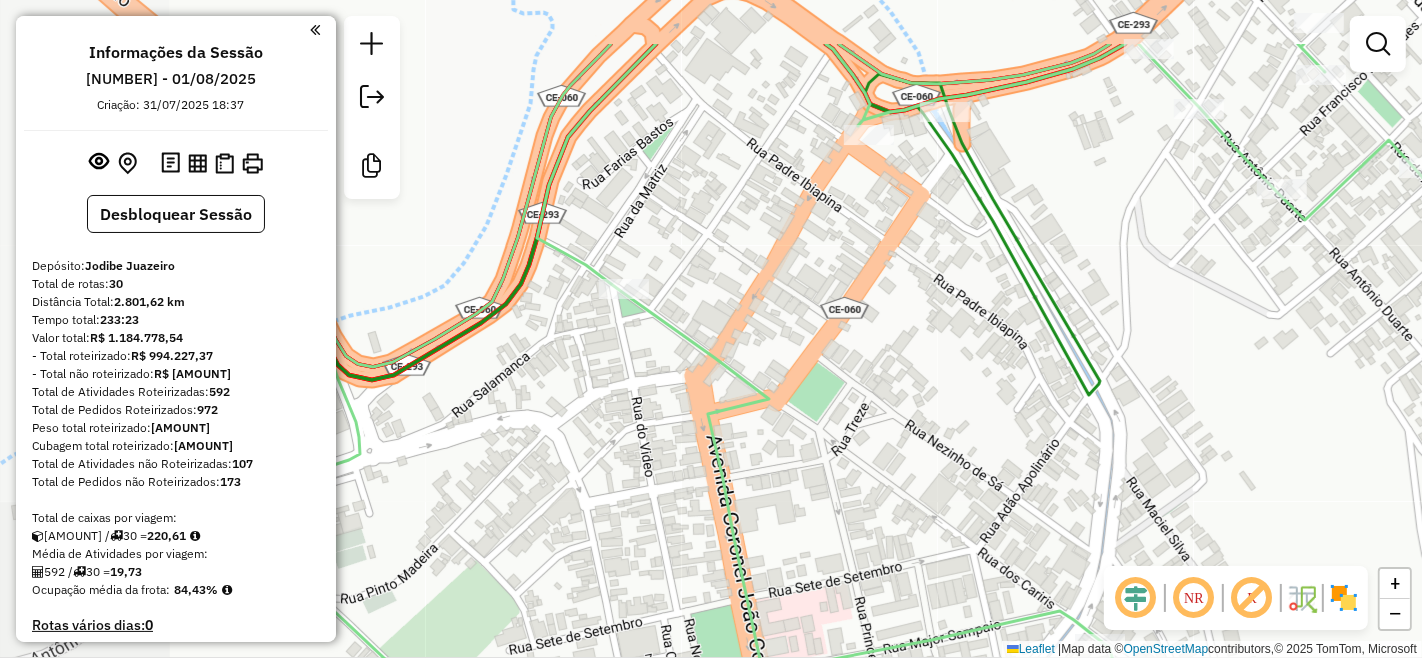 drag, startPoint x: 741, startPoint y: 294, endPoint x: 973, endPoint y: 403, distance: 256.32986 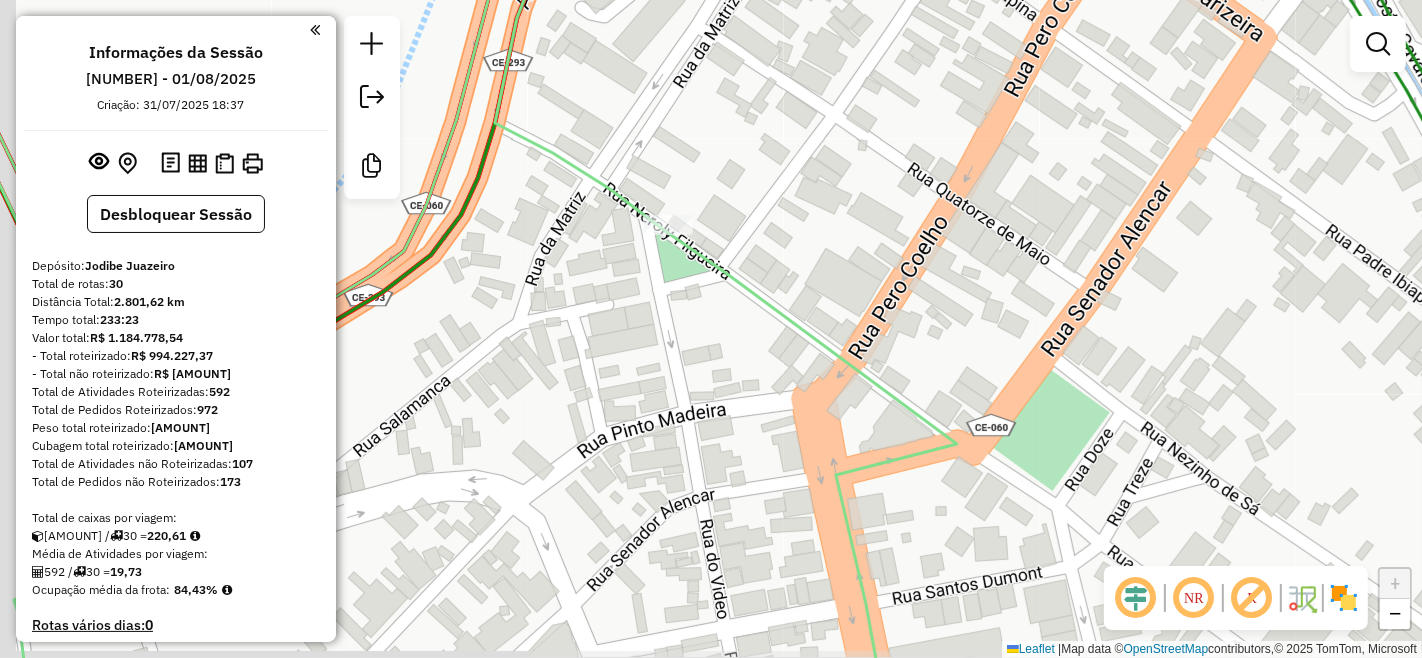 drag, startPoint x: 637, startPoint y: 353, endPoint x: 701, endPoint y: 314, distance: 74.94665 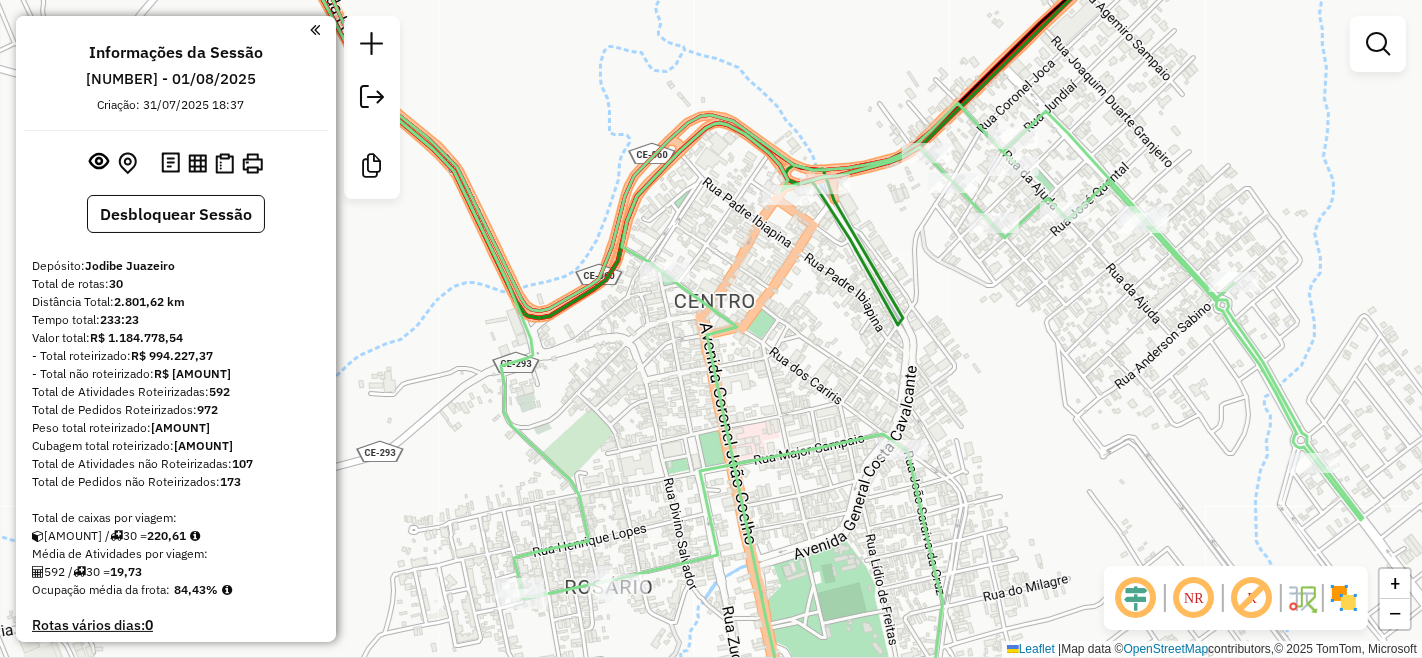 drag, startPoint x: 847, startPoint y: 253, endPoint x: 842, endPoint y: 311, distance: 58.21512 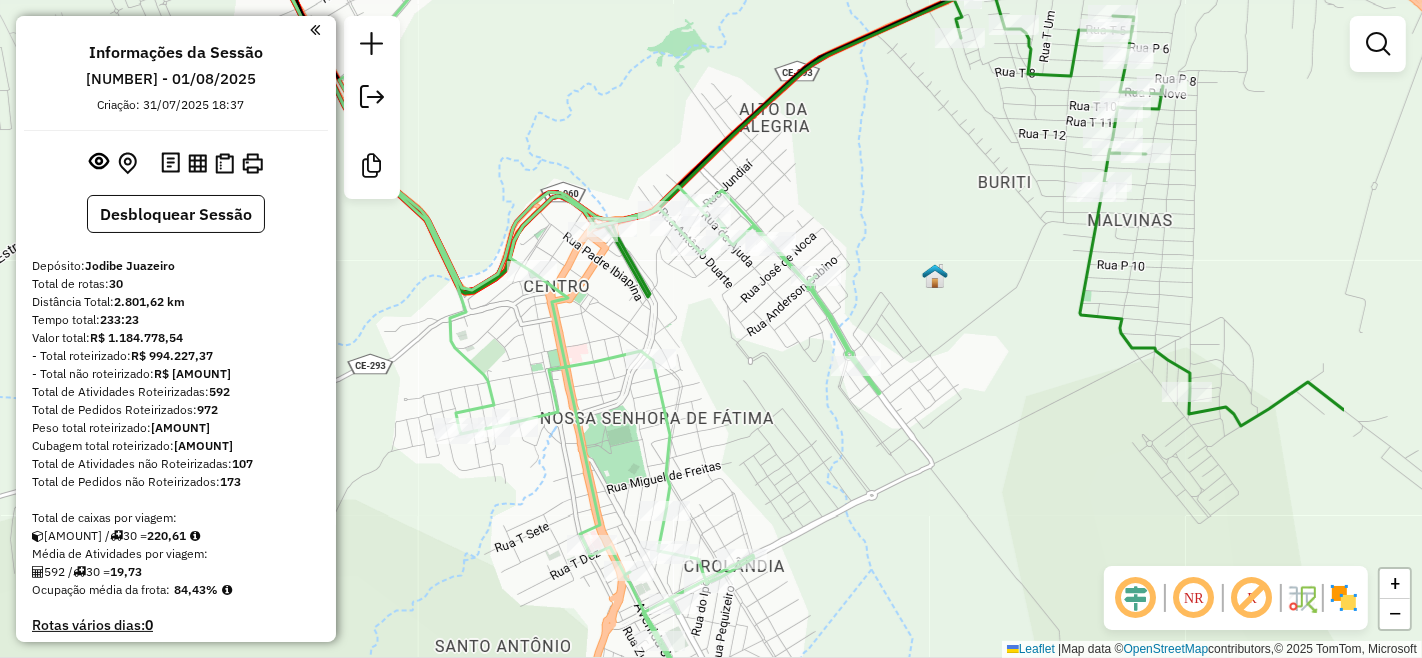 drag, startPoint x: 956, startPoint y: 340, endPoint x: 738, endPoint y: 313, distance: 219.66565 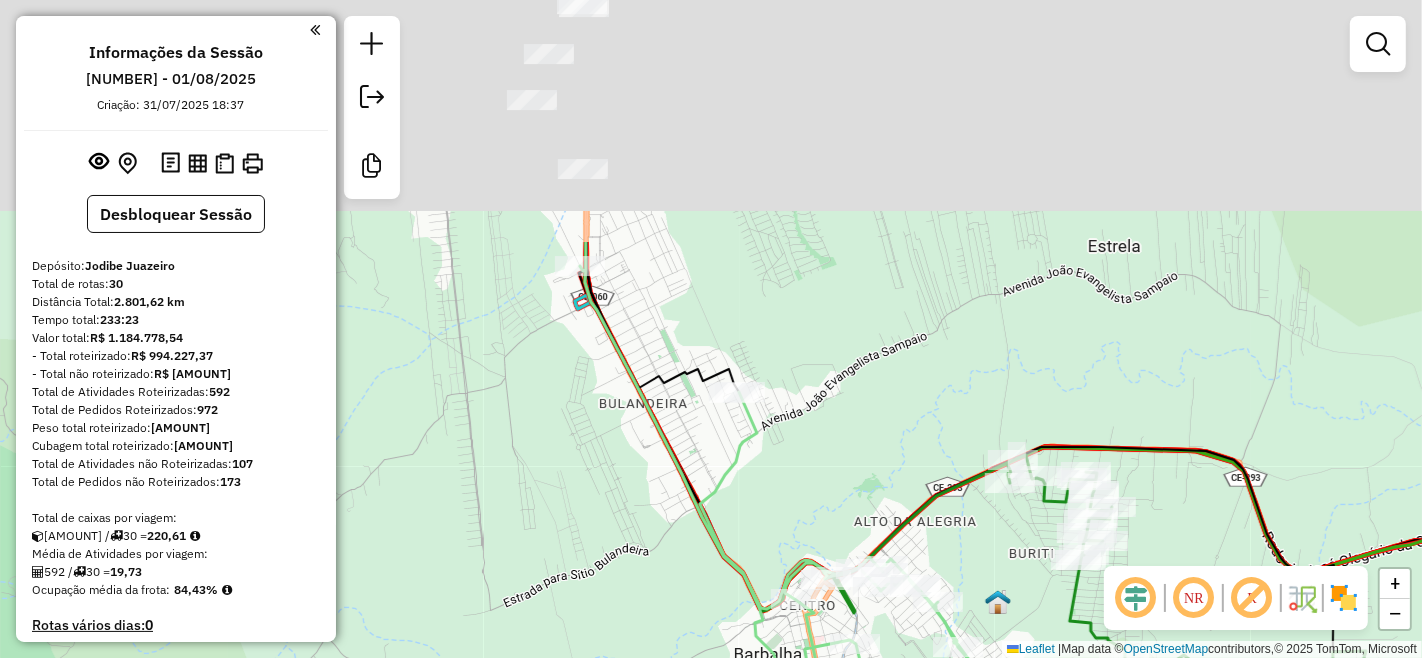 drag, startPoint x: 616, startPoint y: 127, endPoint x: 776, endPoint y: 435, distance: 347.07925 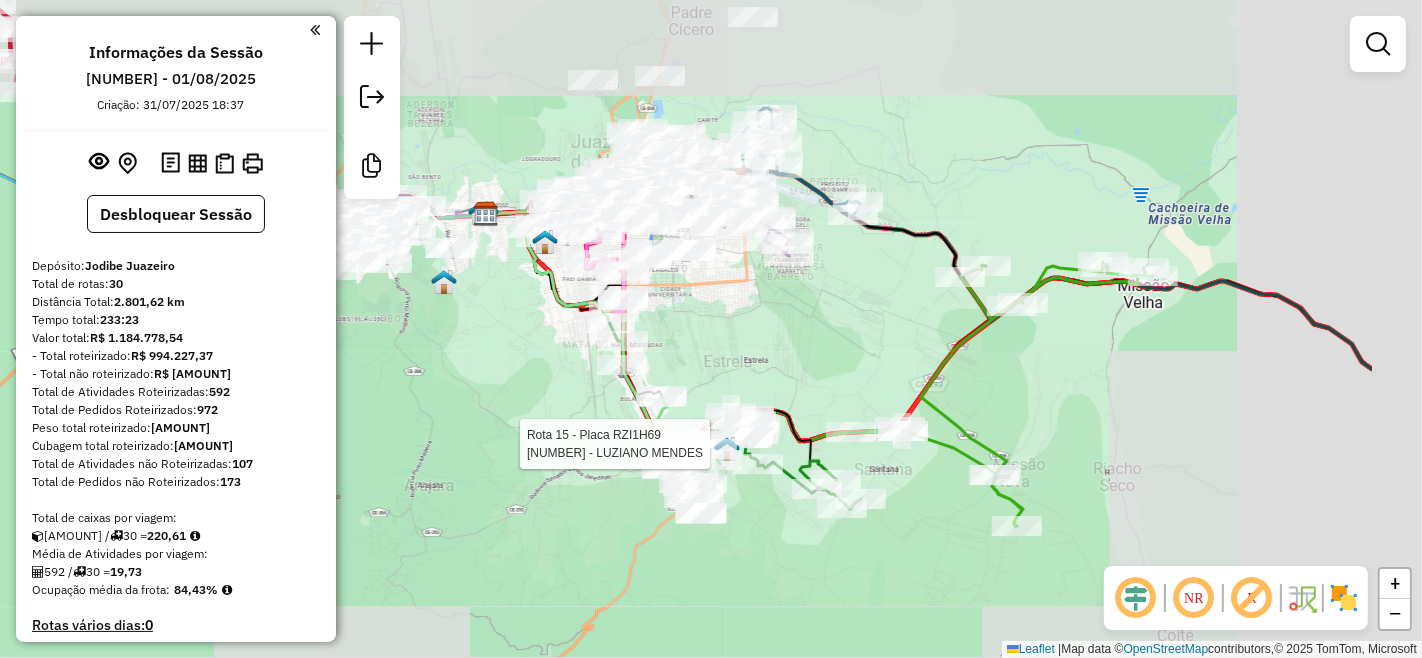 click on "Rota 15 - Placa RZI1H69 [NUMBER] - LUZIANO MENDES Janela de atendimento Grade de atendimento Capacidade Transportadoras Veículos Cliente Pedidos Rotas Selecione os dias de semana para filtrar as janelas de atendimento Seg Ter Qua Qui Sex Sáb Dom Informe o período da janela de atendimento: De: Até: Filtrar exatamente a janela do cliente Considerar janela de atendimento padrão Selecione os dias de semana para filtrar as grades de atendimento Seg Ter Qua Qui Sex Sáb Dom Considerar clientes sem dia de atendimento cadastrado Clientes fora do dia de atendimento selecionado Filtrar as atividades entre os valores definidos abaixo: Peso mínimo: Peso máximo: Cubagem mínima: Cubagem máxima: De: Até: Filtrar as atividades entre o tempo de atendimento definido abaixo: De: Até: Considerar capacidade total dos clientes não roteirizados Transportadora: Selecione um ou mais itens Tipo de veículo: Selecione um ou mais itens Veículo: Selecione um ou mais itens Nome:" 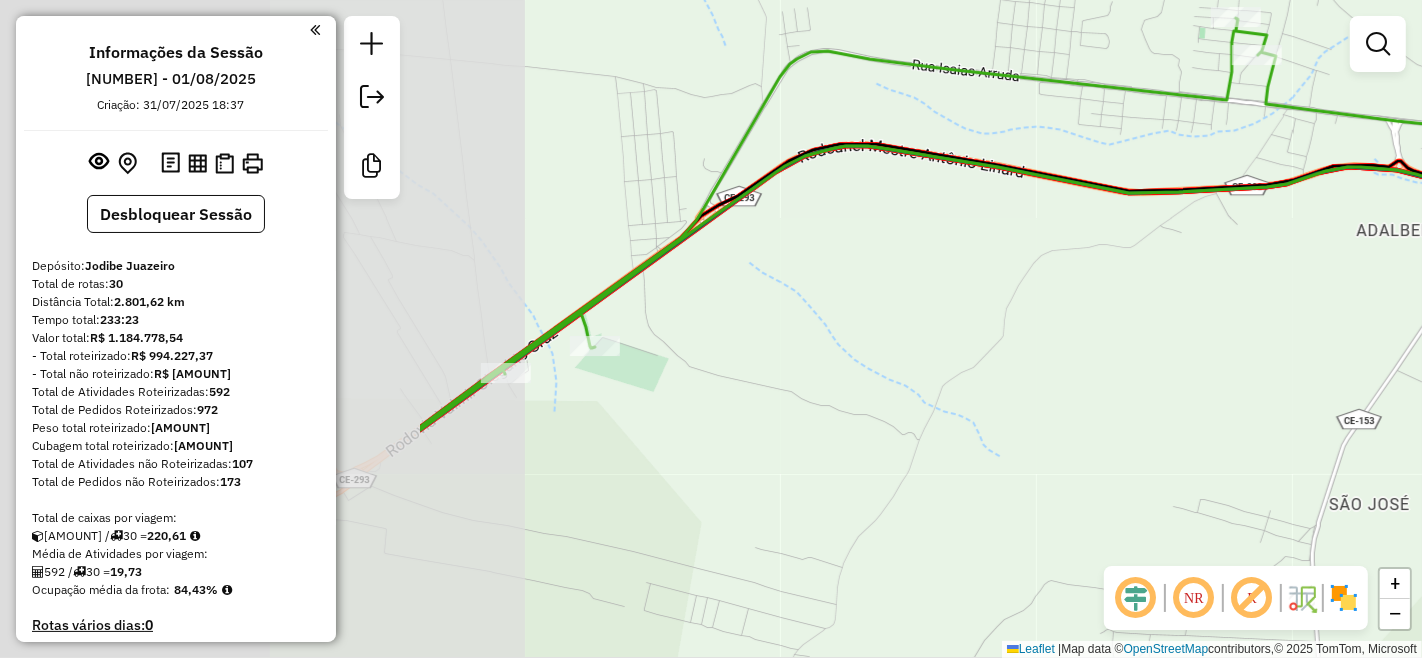 drag, startPoint x: 820, startPoint y: 463, endPoint x: 1300, endPoint y: 335, distance: 496.7736 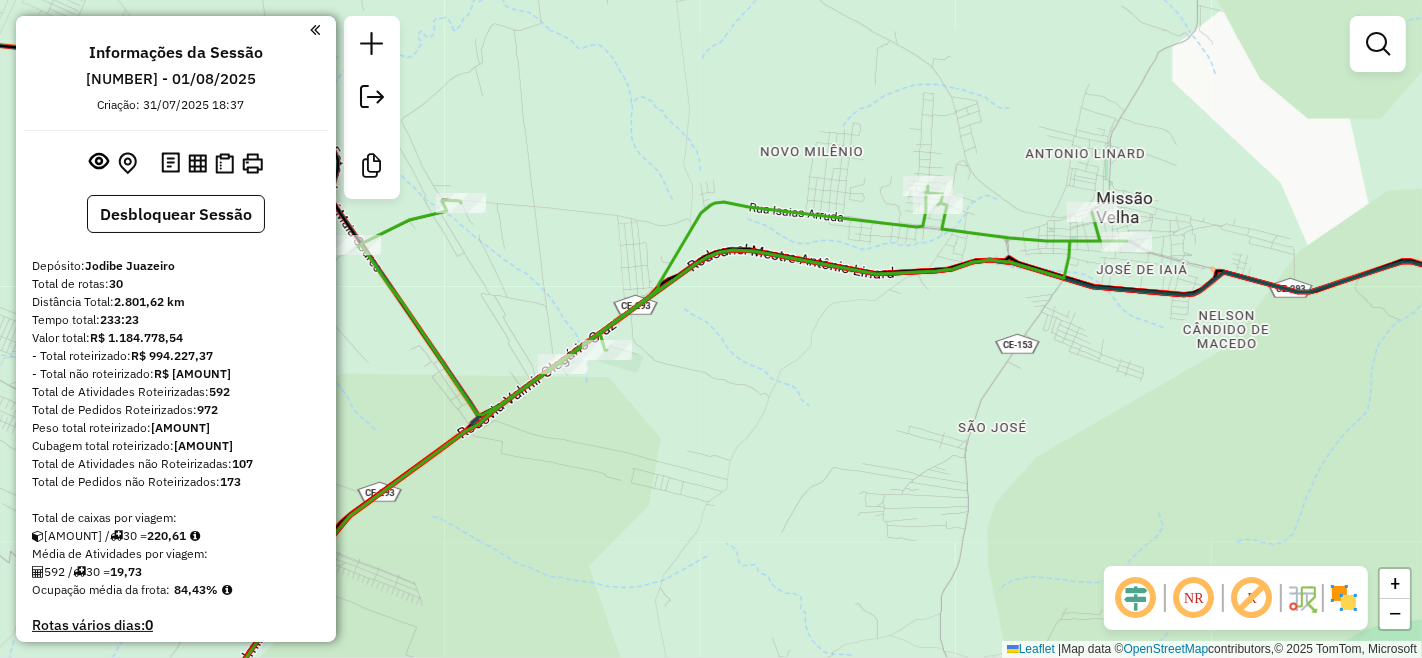 drag, startPoint x: 773, startPoint y: 354, endPoint x: 845, endPoint y: 377, distance: 75.58439 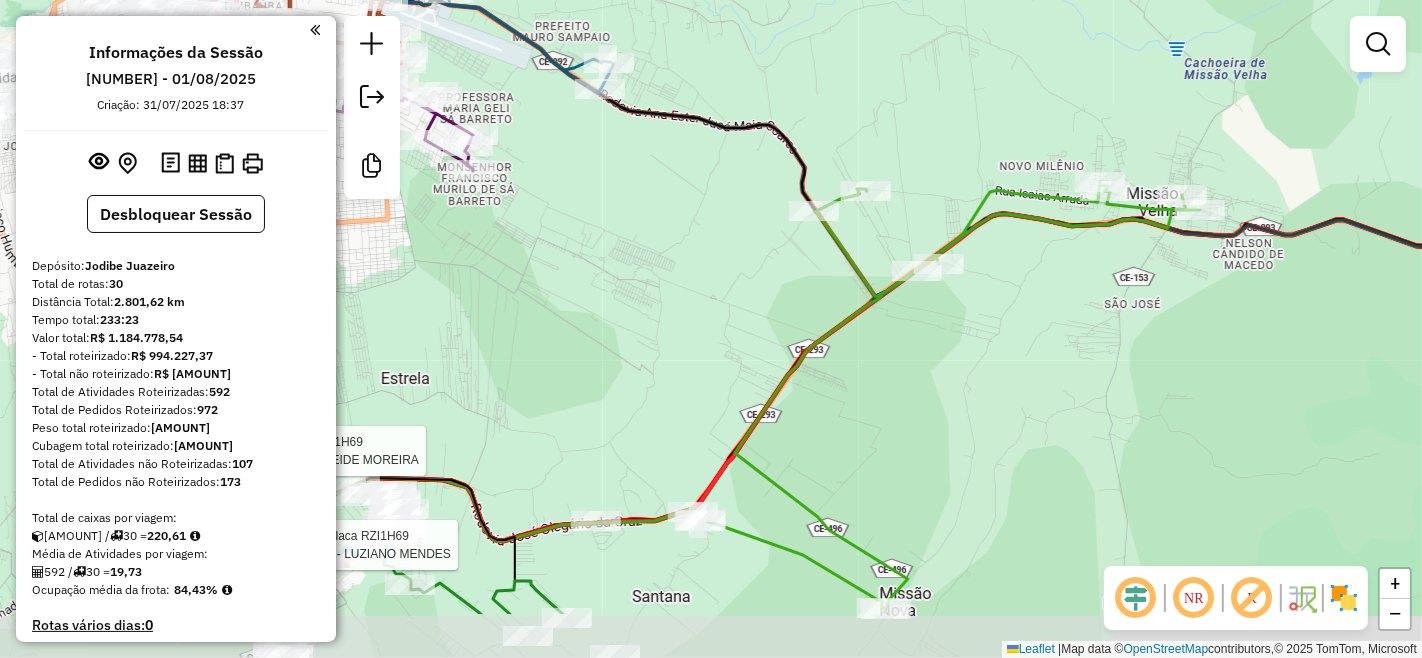 drag, startPoint x: 810, startPoint y: 397, endPoint x: 988, endPoint y: 285, distance: 210.30453 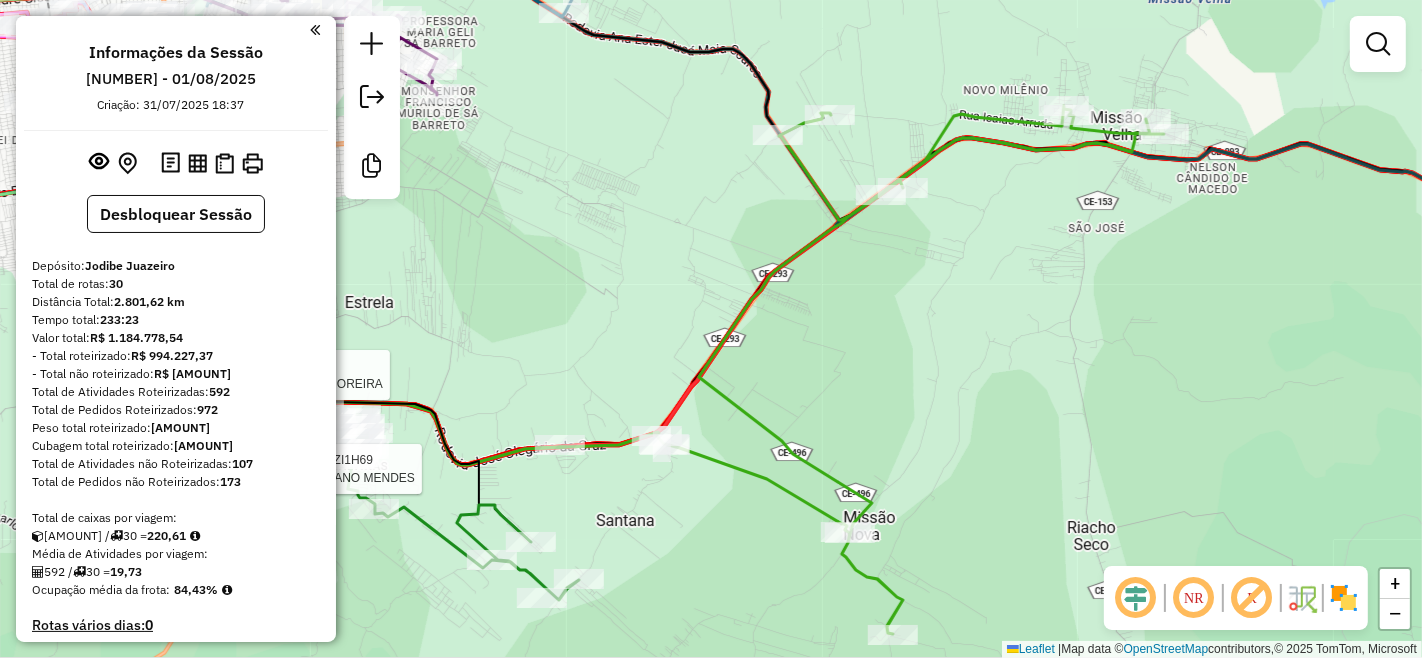 drag, startPoint x: 722, startPoint y: 555, endPoint x: 687, endPoint y: 478, distance: 84.58132 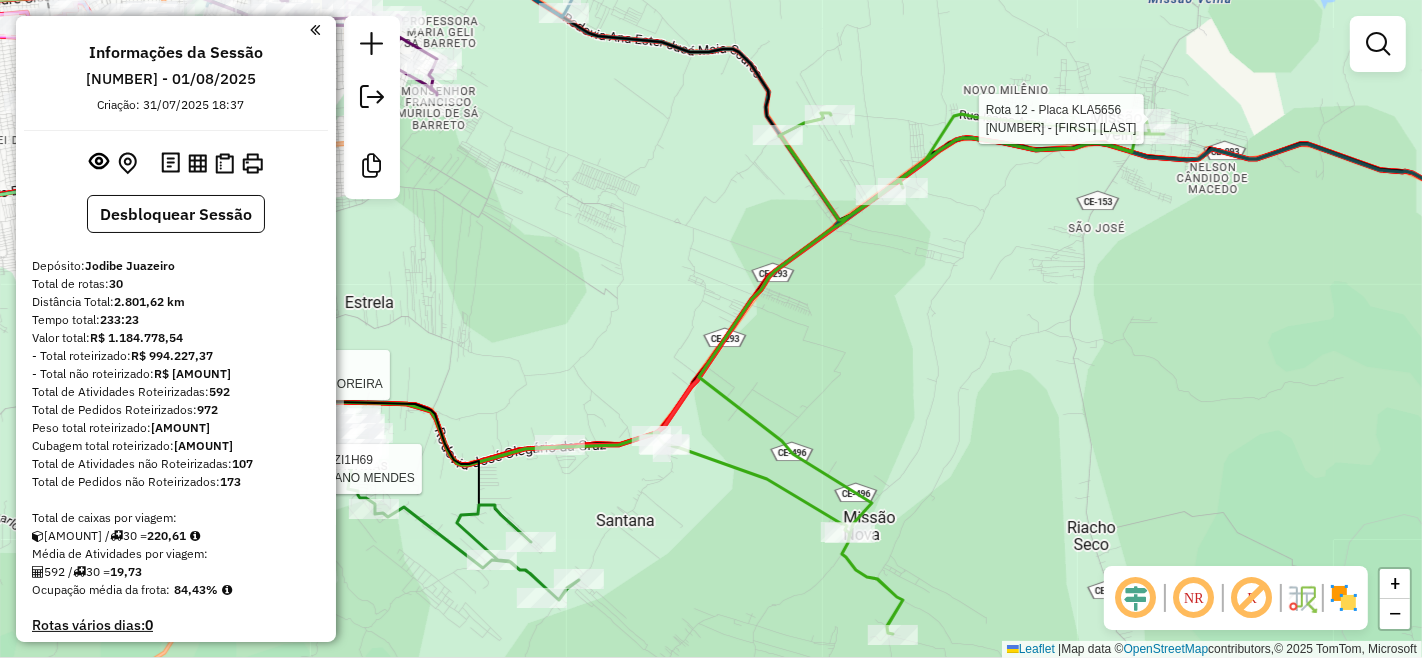 select on "**********" 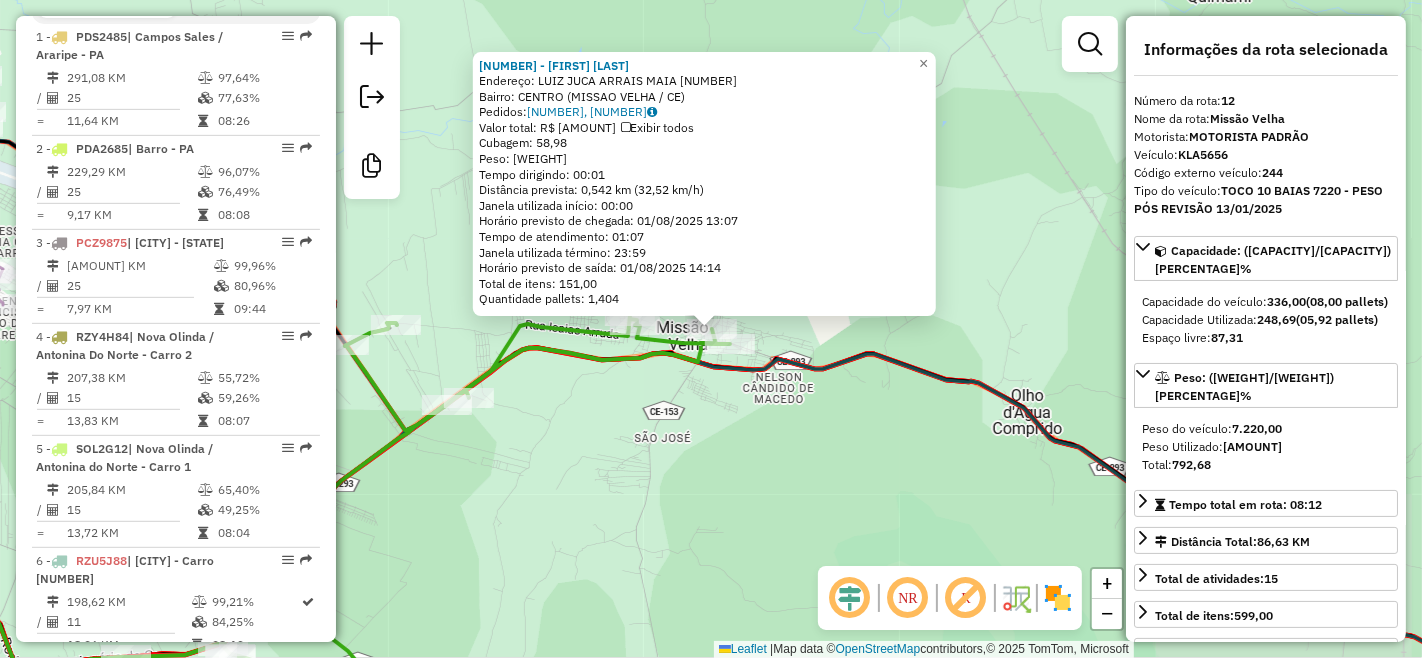 scroll, scrollTop: 1946, scrollLeft: 0, axis: vertical 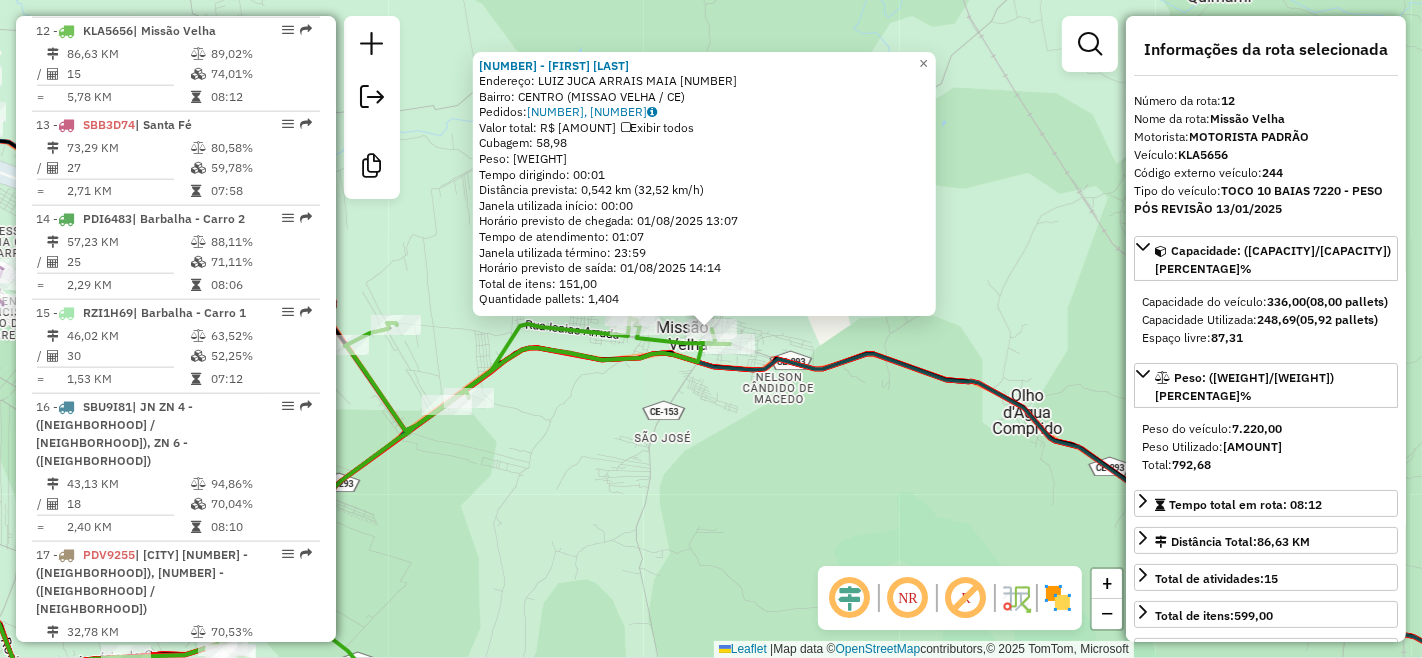 click on "[NUMBER] - [FIRST] [LAST] Endereço: [STREET] [LAST] [NUMBER] Bairro: [NEIGHBORHOOD] ([CITY] / [STATE]) Pedidos: [NUMBER], [NUMBER] Valor total: [CURRENCY] [AMOUNT] Exibir todos Cubagem: [CUBAGE] Peso: [WEIGHT] Tempo dirigindo: [TIME] Distância prevista: [DISTANCE] km ([SPEED] km/h) Janela utilizada início: [TIME] Horário previsto de chegada: [DATE] [TIME] Tempo de atendimento: [TIME] Janela utilizada término: [TIME] Horário previsto de saída: [DATE] [TIME] Total de itens: [NUMBER] Quantidade pallets: [NUMBER] × Janela de atendimento Grade de atendimento Capacidade Transportadoras Veículos Cliente Pedidos Rotas Selecione os dias de semana para filtrar as janelas de atendimento Seg Ter Qua Qui Sex Sáb Dom Informe o período da janela de atendimento: De: Até: Filtrar exatamente a janela do cliente Considerar janela de atendimento padrão Selecione os dias de semana para filtrar as grades de atendimento Seg Ter Qua Qui Sex Sáb Dom Peso mínimo: Peso máximo: De:" 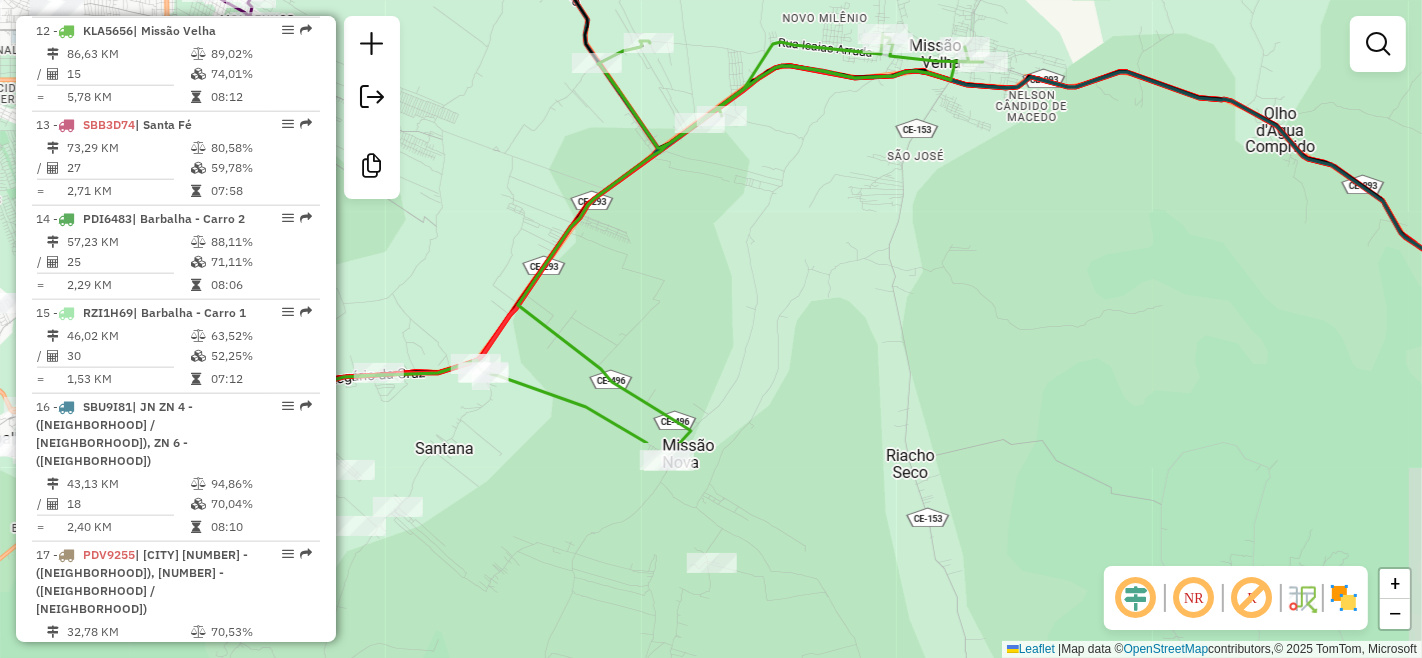 drag, startPoint x: 713, startPoint y: 525, endPoint x: 990, endPoint y: 225, distance: 408.32462 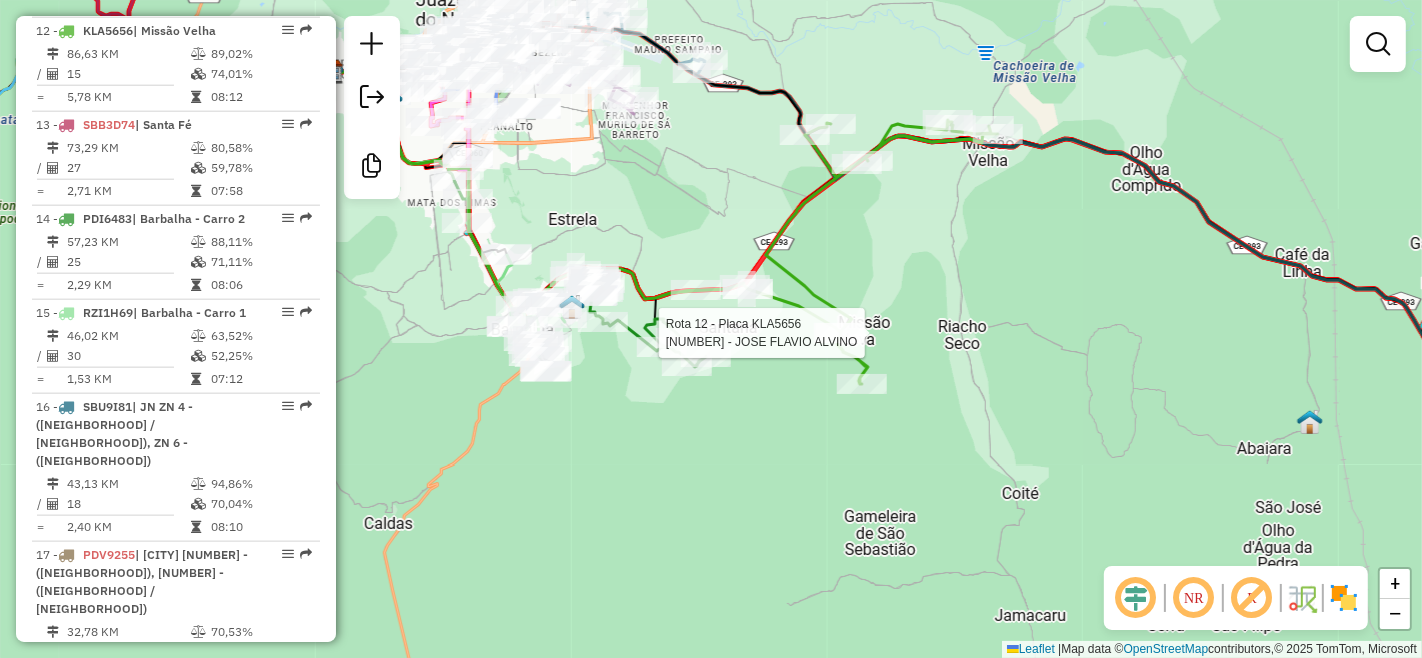 select on "**********" 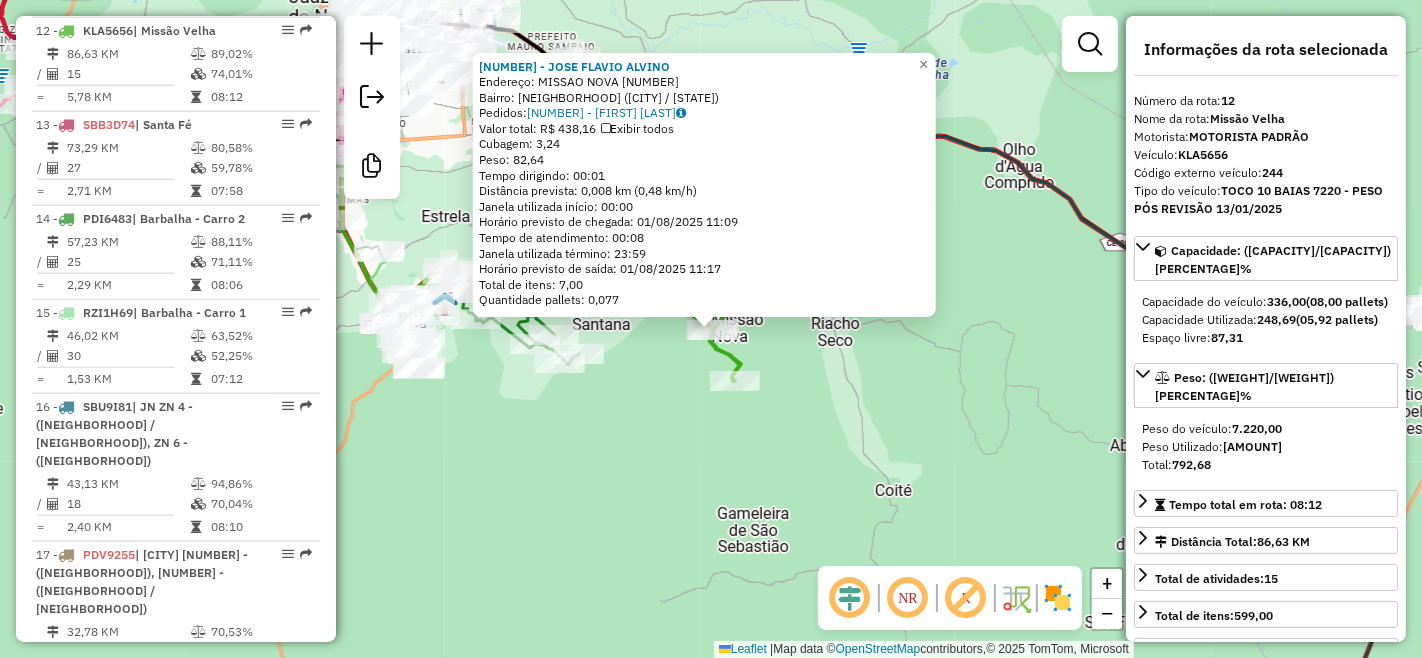click on "[NUMBER] - JOSE FLAVIO ALVINO Endereço: MISSAO NOVA [NUMBER] Bairro: MISSAO NOVA ([CITY] / [STATE]) Pedidos: [PHONE] Valor total: R$ 438,16 Exibir todos Cubagem: 3,24 Peso: 82,64 Tempo dirigindo: 00:01 Distância prevista: 0,008 km (0,48 km/h) Janela utilizada início: 00:00 Horário previsto de chegada: 01/08/2025 11:09 Tempo de atendimento: 00:08 Janela utilizada término: 23:59 Horário previsto de saída: 01/08/2025 11:17 Total de itens: 7,00 Quantidade pallets: 0,077 × Janela de atendimento Grade de atendimento Capacidade Transportadoras Veículos Cliente Pedidos Rotas Selecione os dias de semana para filtrar as janelas de atendimento Seg Ter Qua Qui Sex Sáb Dom Informe o período da janela de atendimento: De: Até: Filtrar exatamente a janela do cliente Considerar janela de atendimento padrão Selecione os dias de semana para filtrar as grades de atendimento Seg Ter Qua Qui Sex Sáb Dom Considerar clientes sem dia de atendimento cadastrado De:" 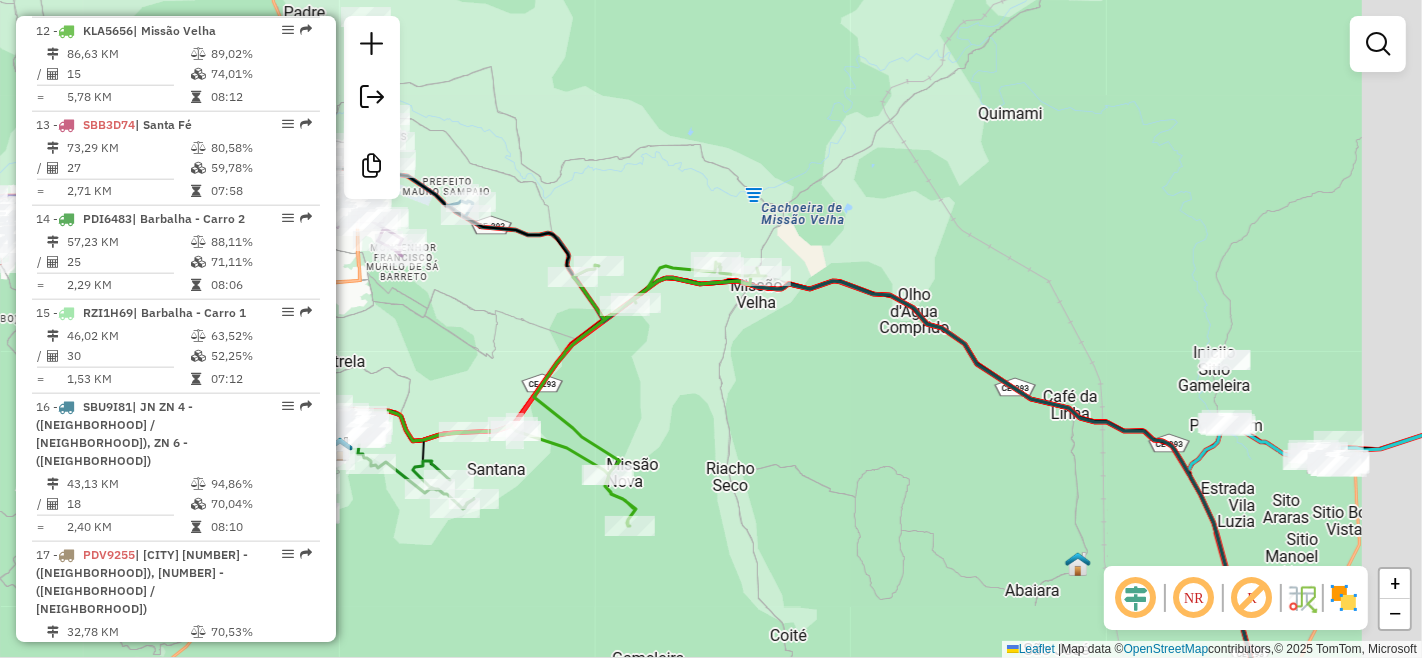 drag, startPoint x: 943, startPoint y: 275, endPoint x: 838, endPoint y: 420, distance: 179.02513 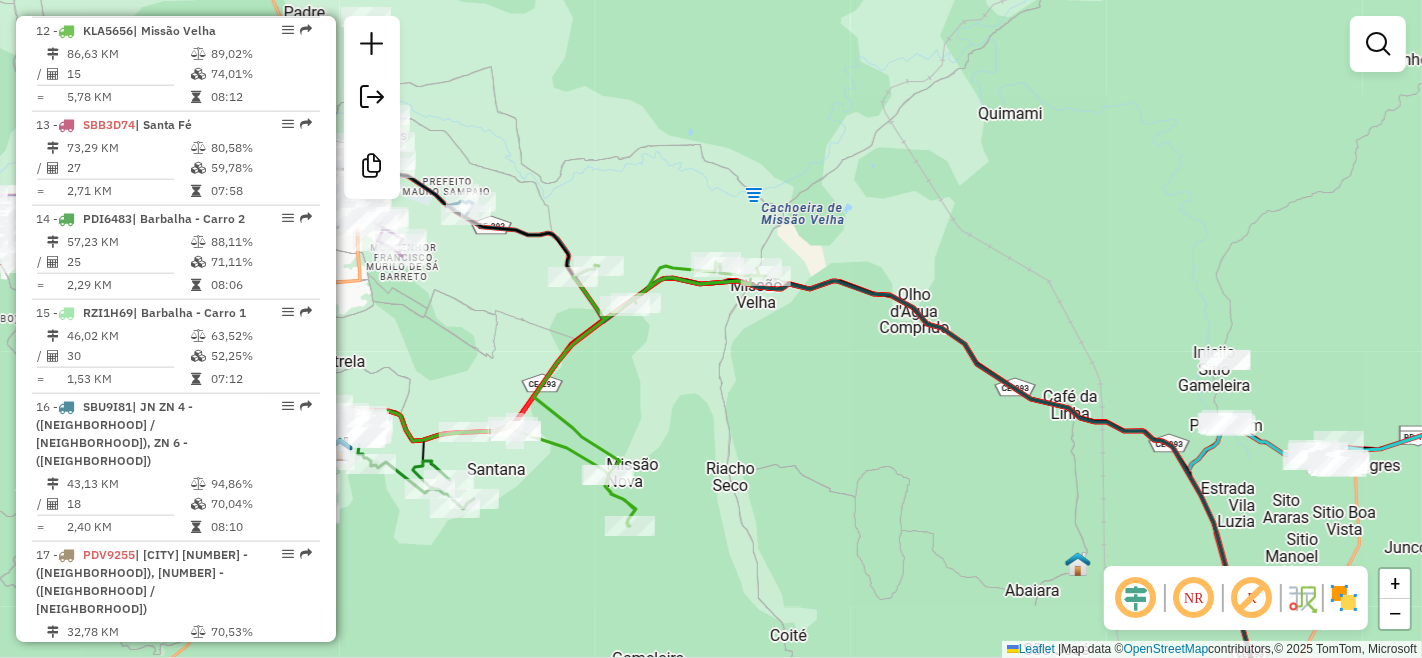 drag, startPoint x: 770, startPoint y: 416, endPoint x: 1071, endPoint y: 390, distance: 302.12085 